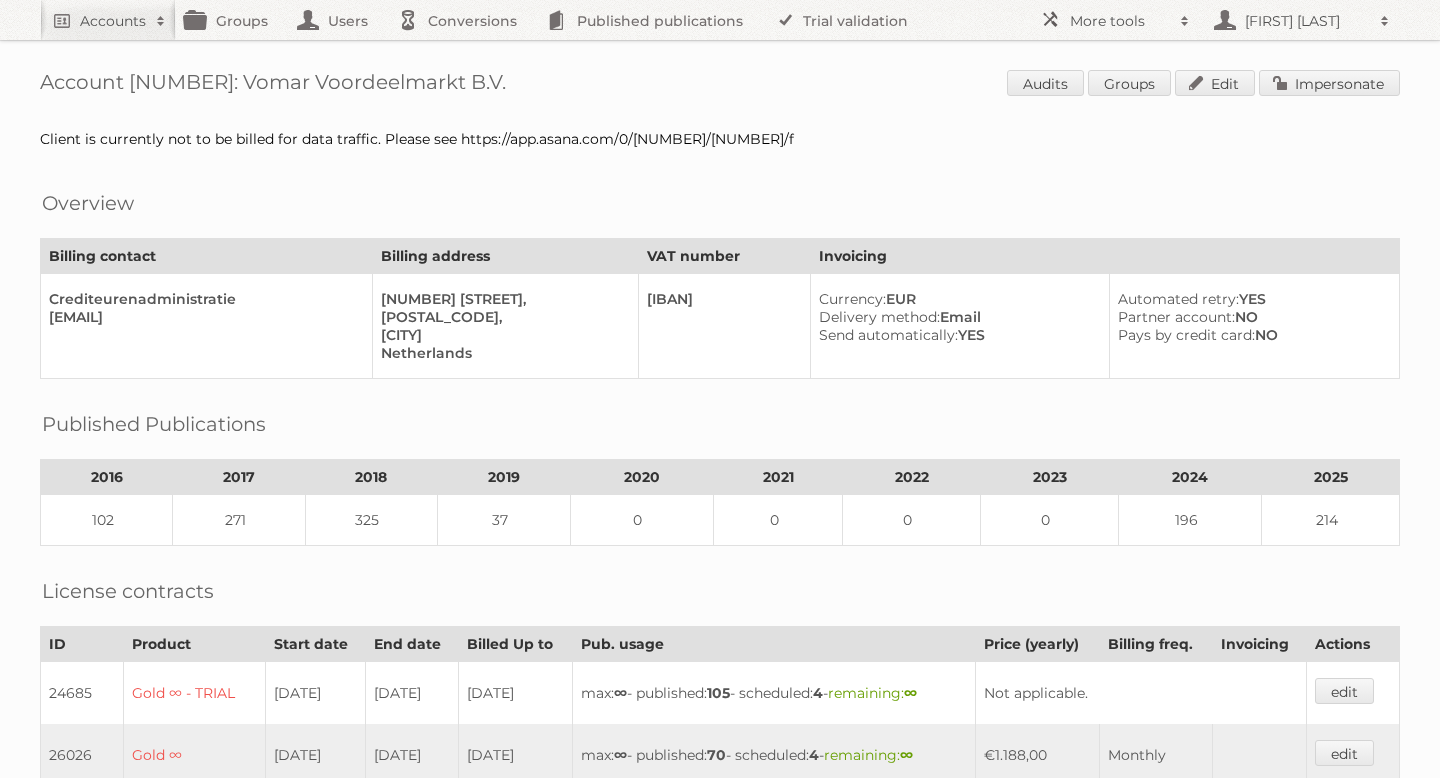 scroll, scrollTop: 0, scrollLeft: 0, axis: both 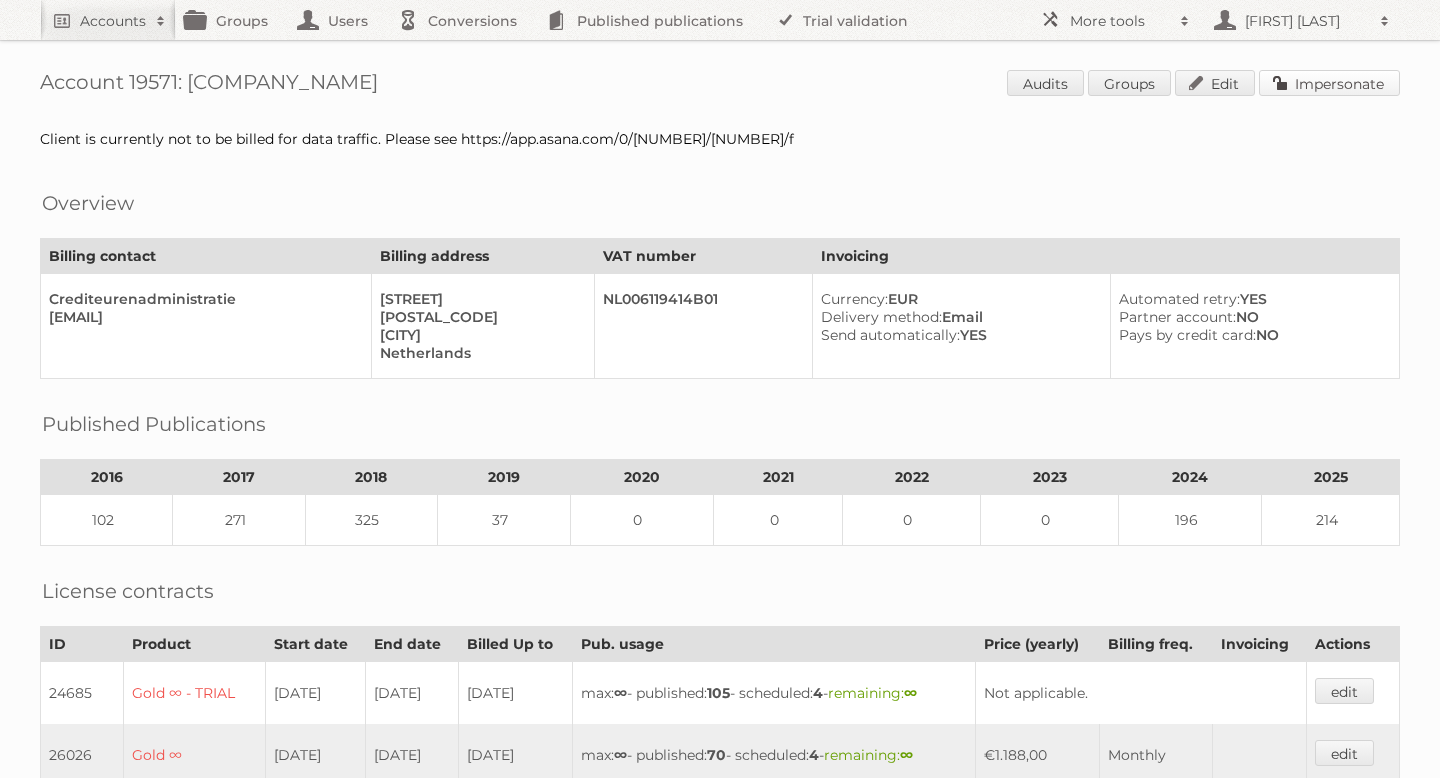 click on "Impersonate" at bounding box center (1329, 83) 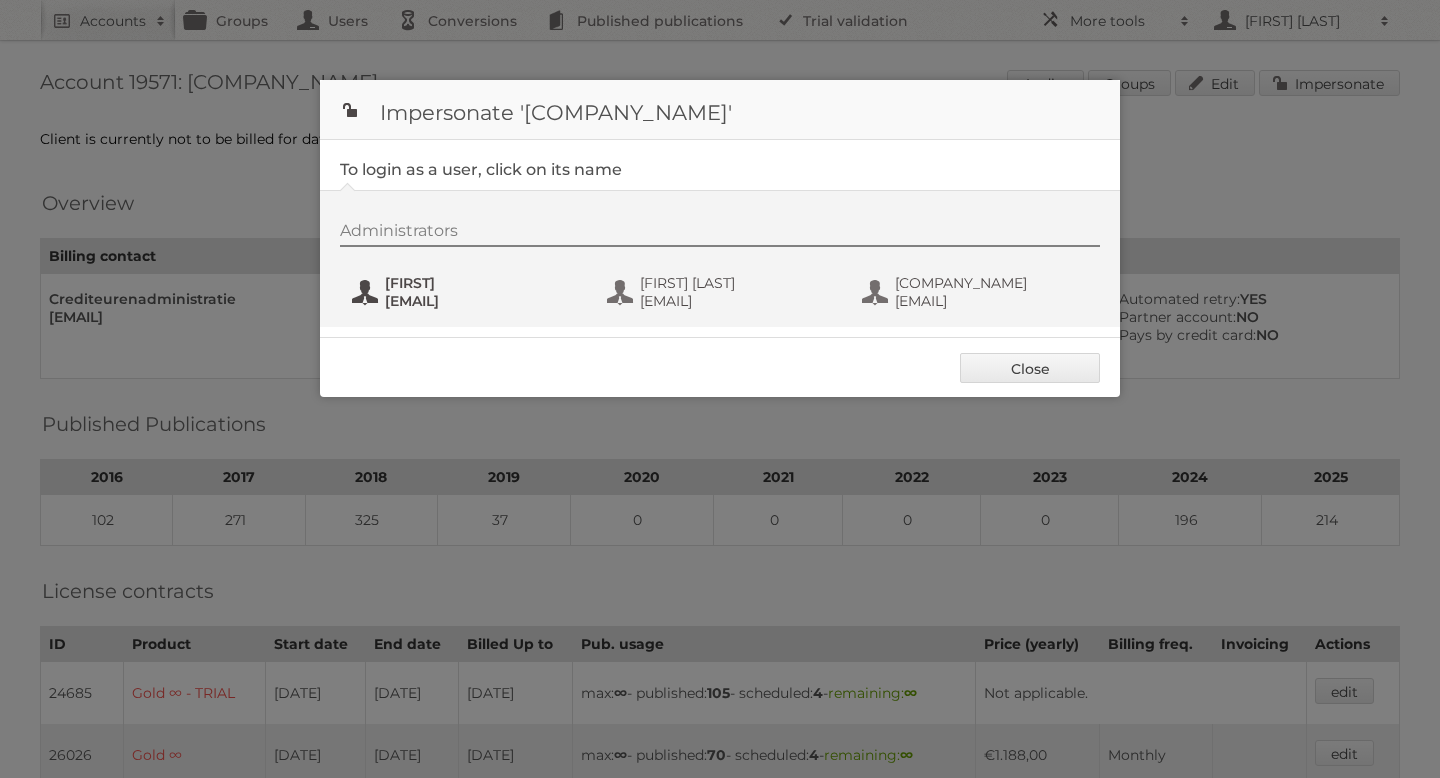 click on "[EMAIL]" at bounding box center (482, 301) 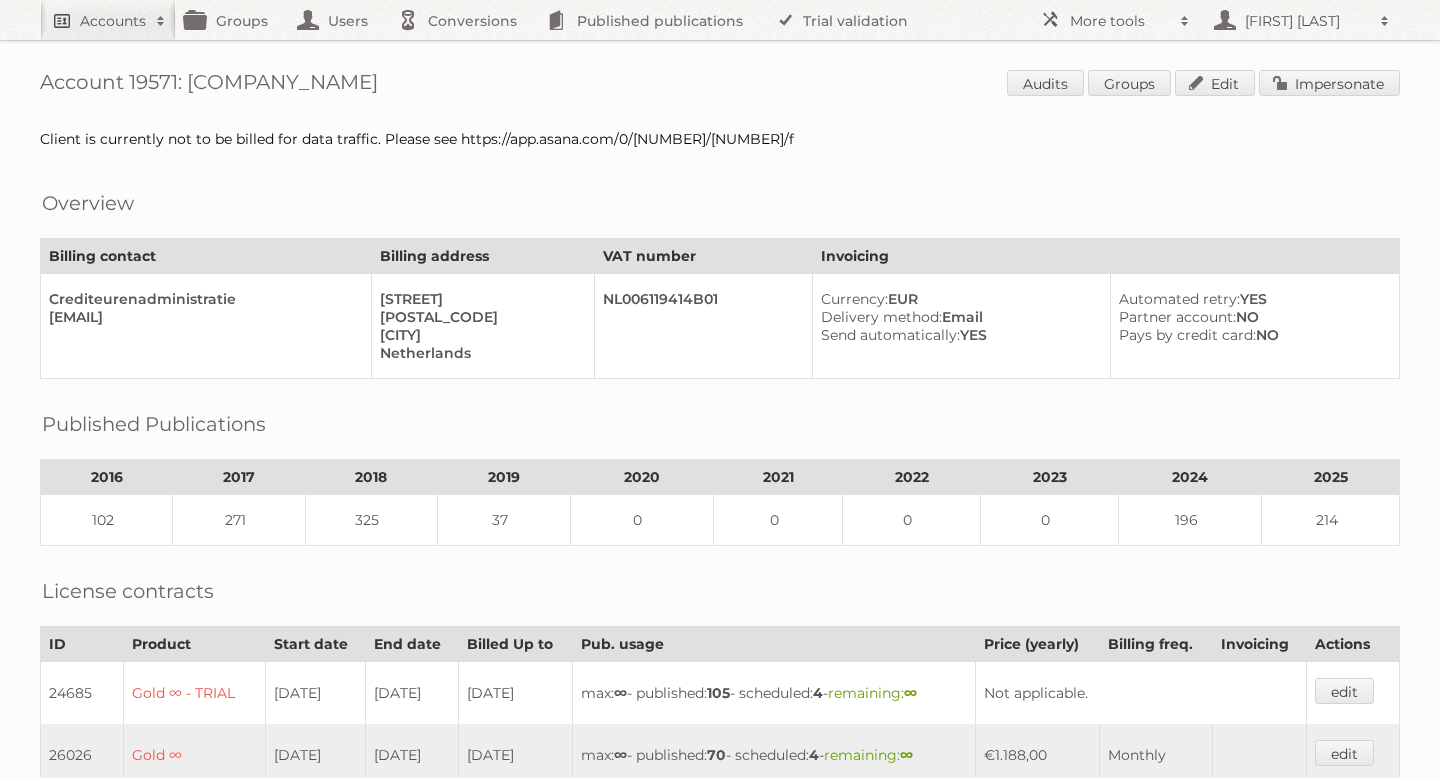 click on "Accounts" at bounding box center [113, 21] 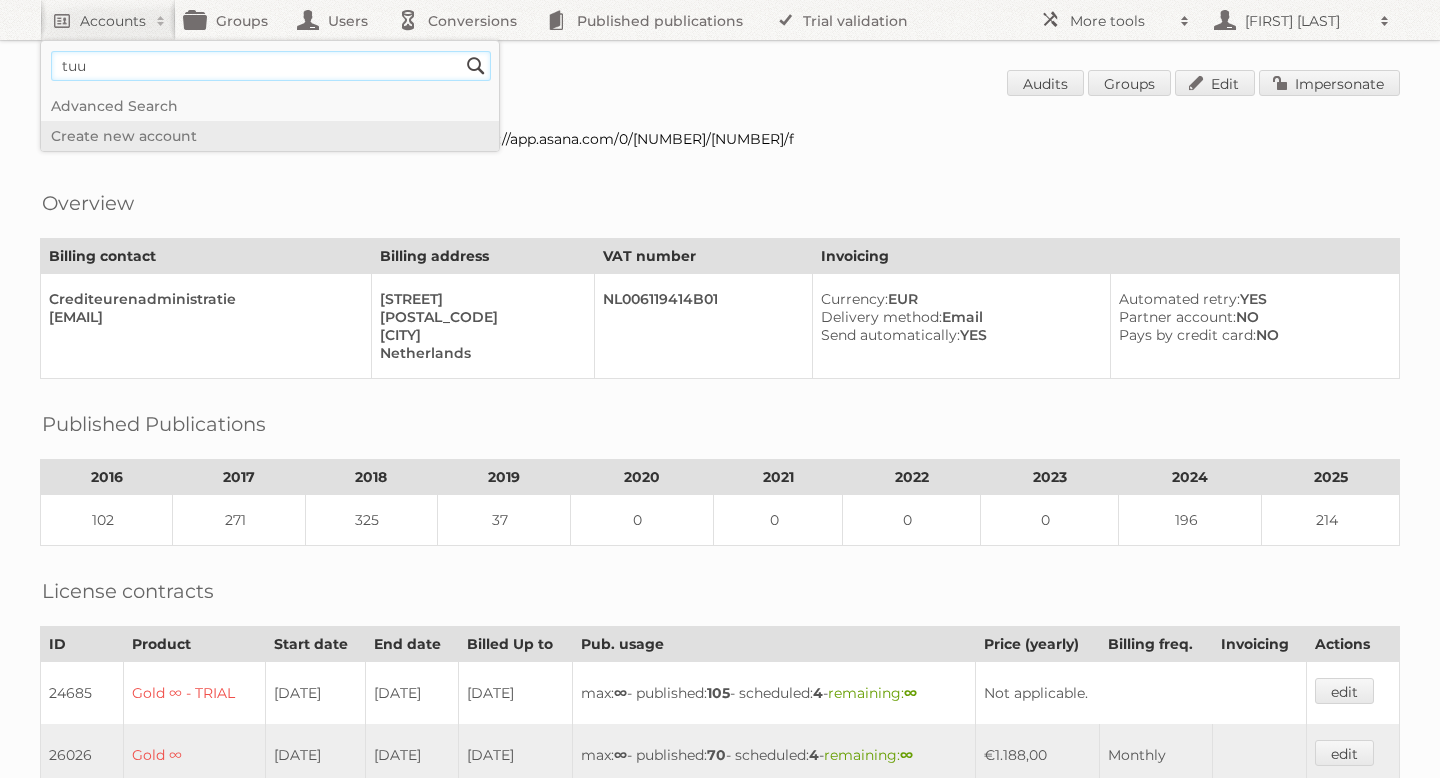 type on "tuunte" 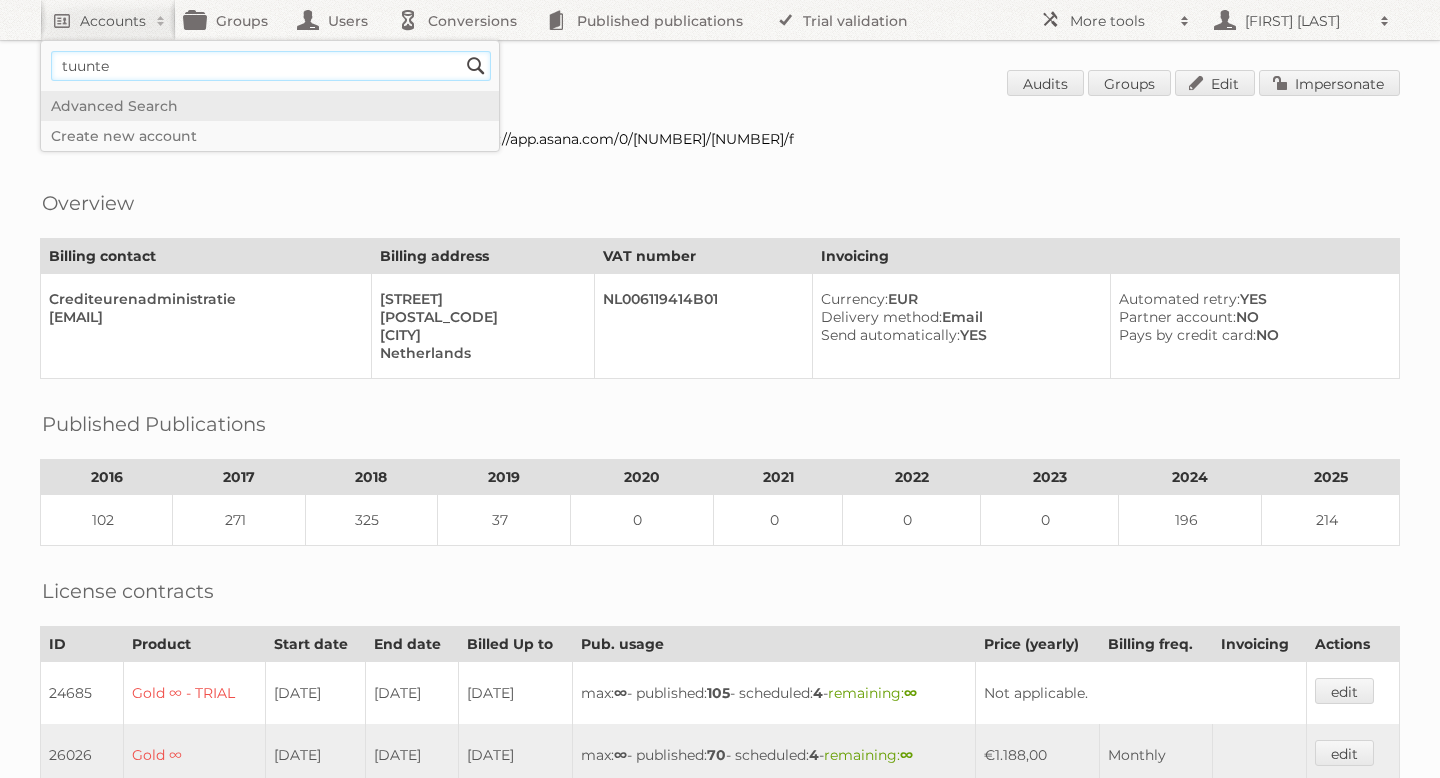 click on "Search" at bounding box center [476, 66] 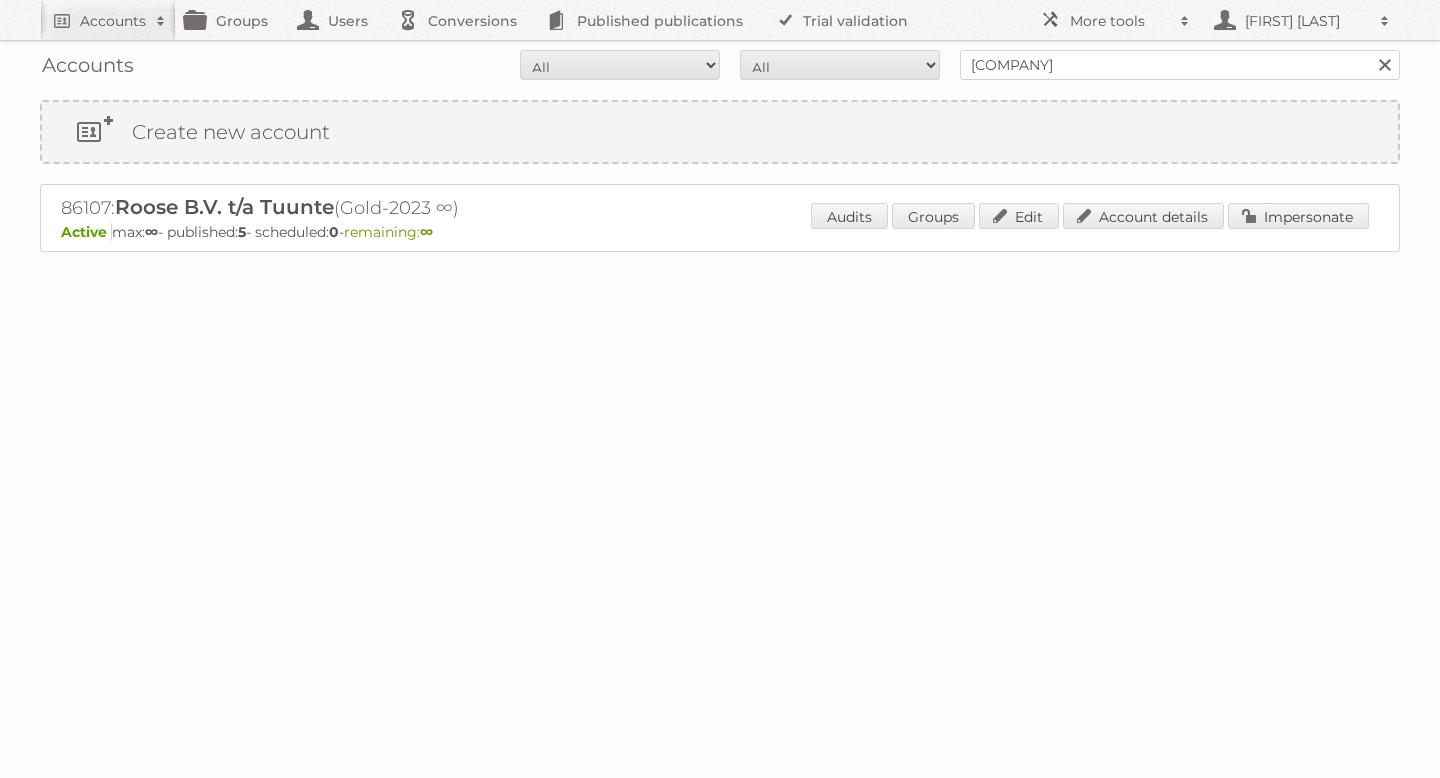 scroll, scrollTop: 0, scrollLeft: 0, axis: both 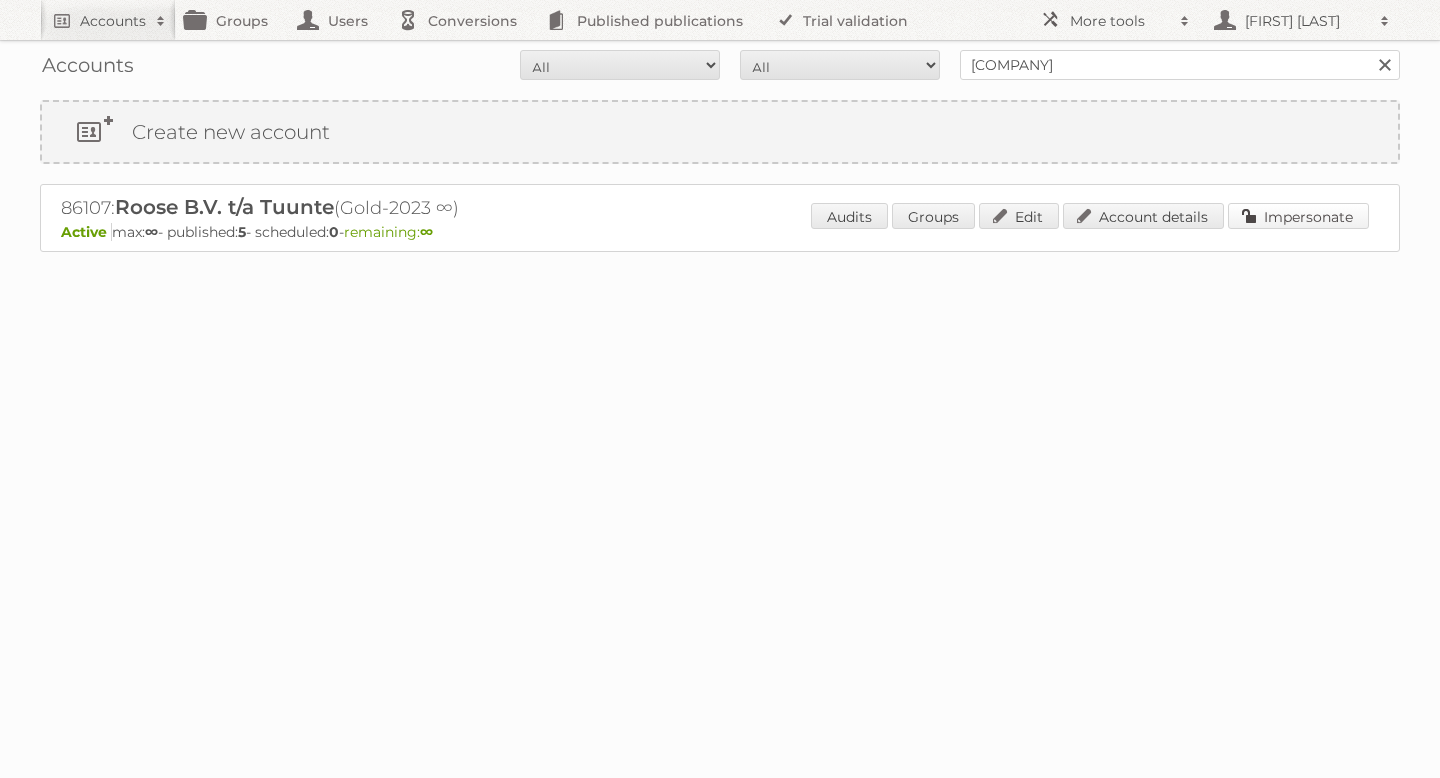 click on "Impersonate" at bounding box center [1298, 216] 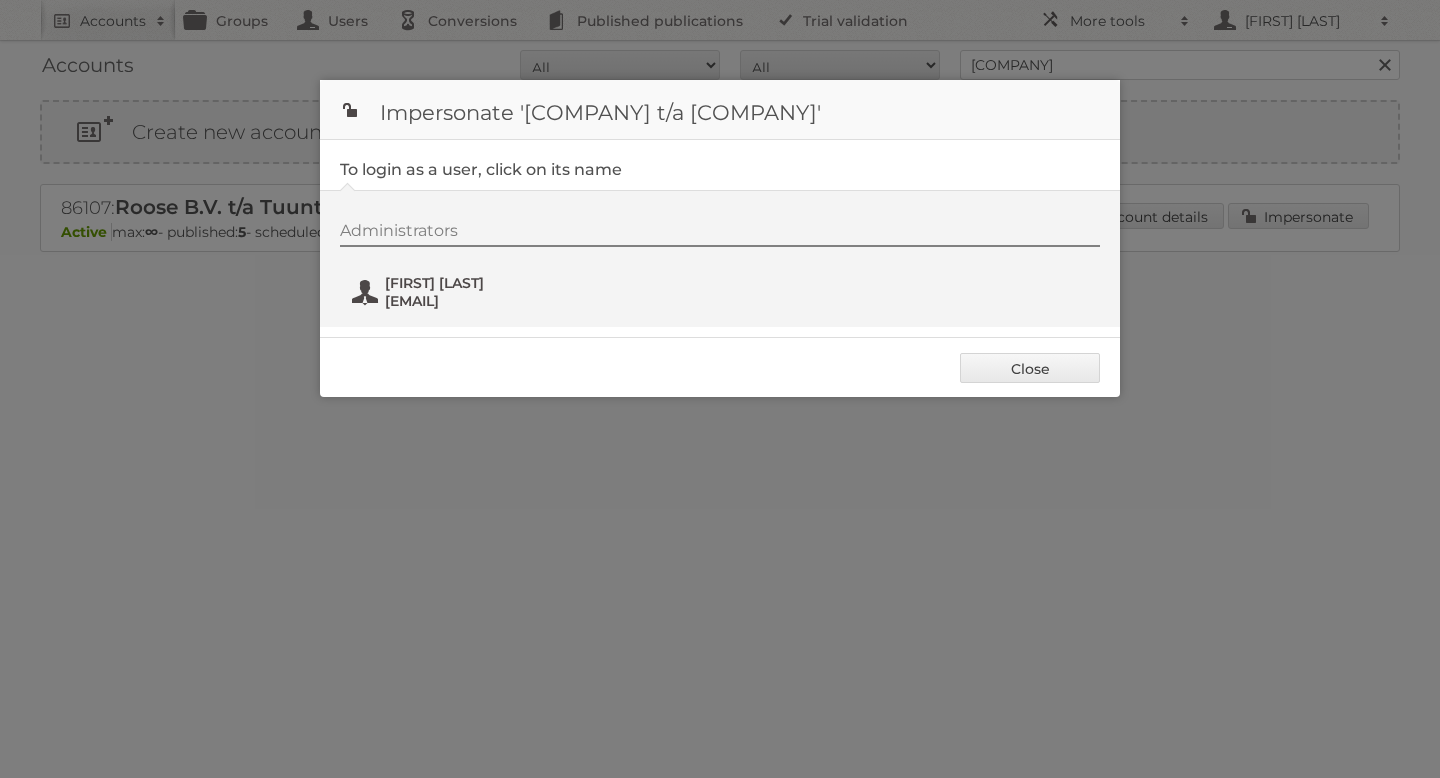 click on "Selena@tuunte.nl" at bounding box center [482, 301] 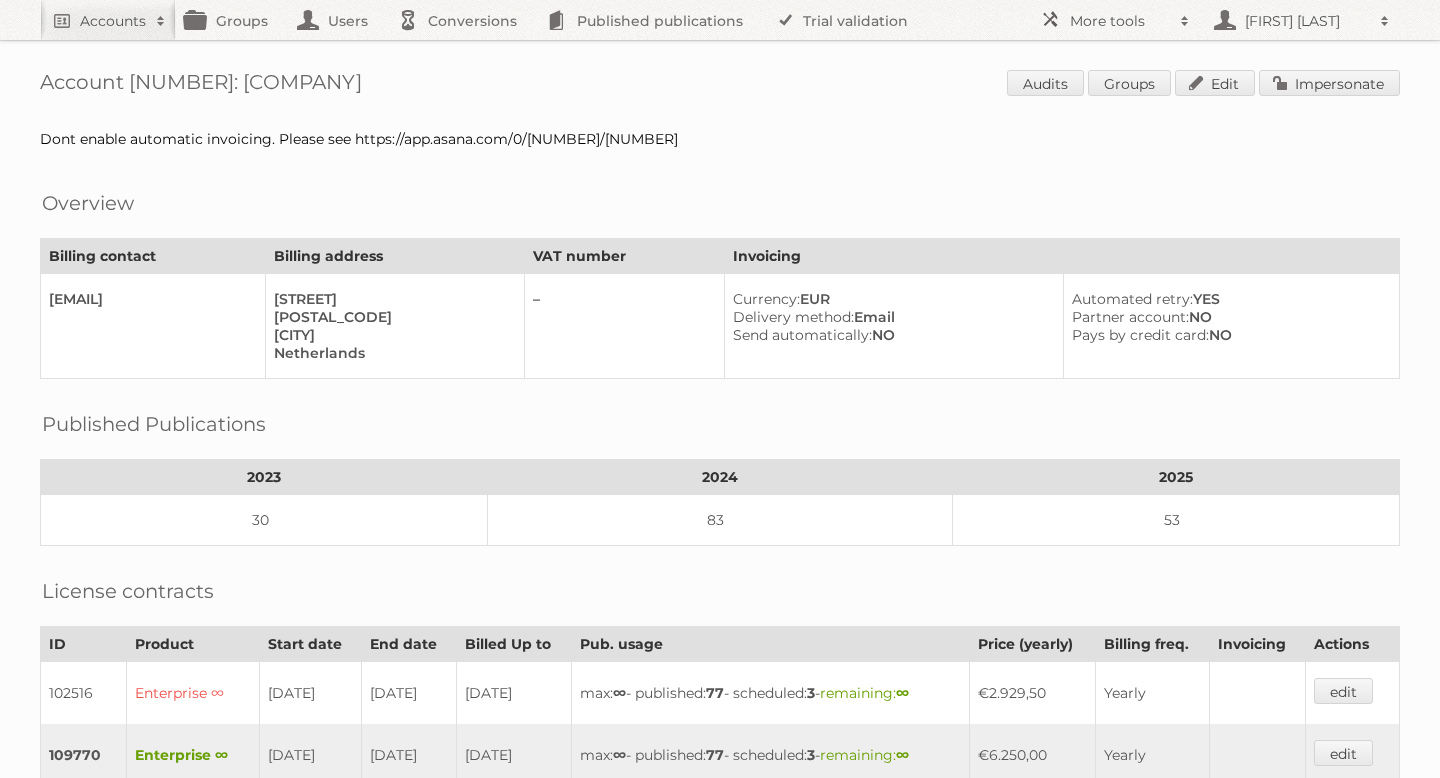 scroll, scrollTop: 0, scrollLeft: 0, axis: both 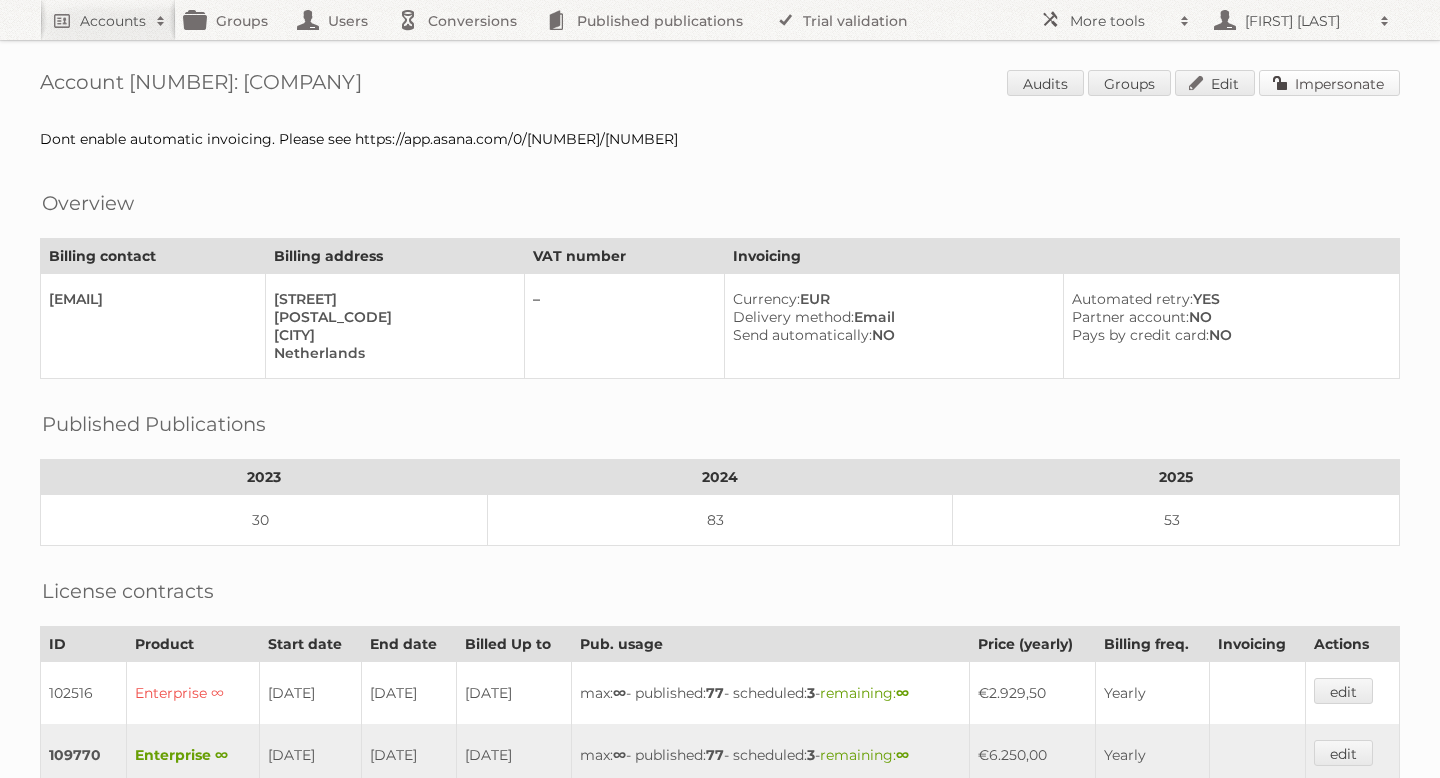 click on "Impersonate" at bounding box center [1329, 83] 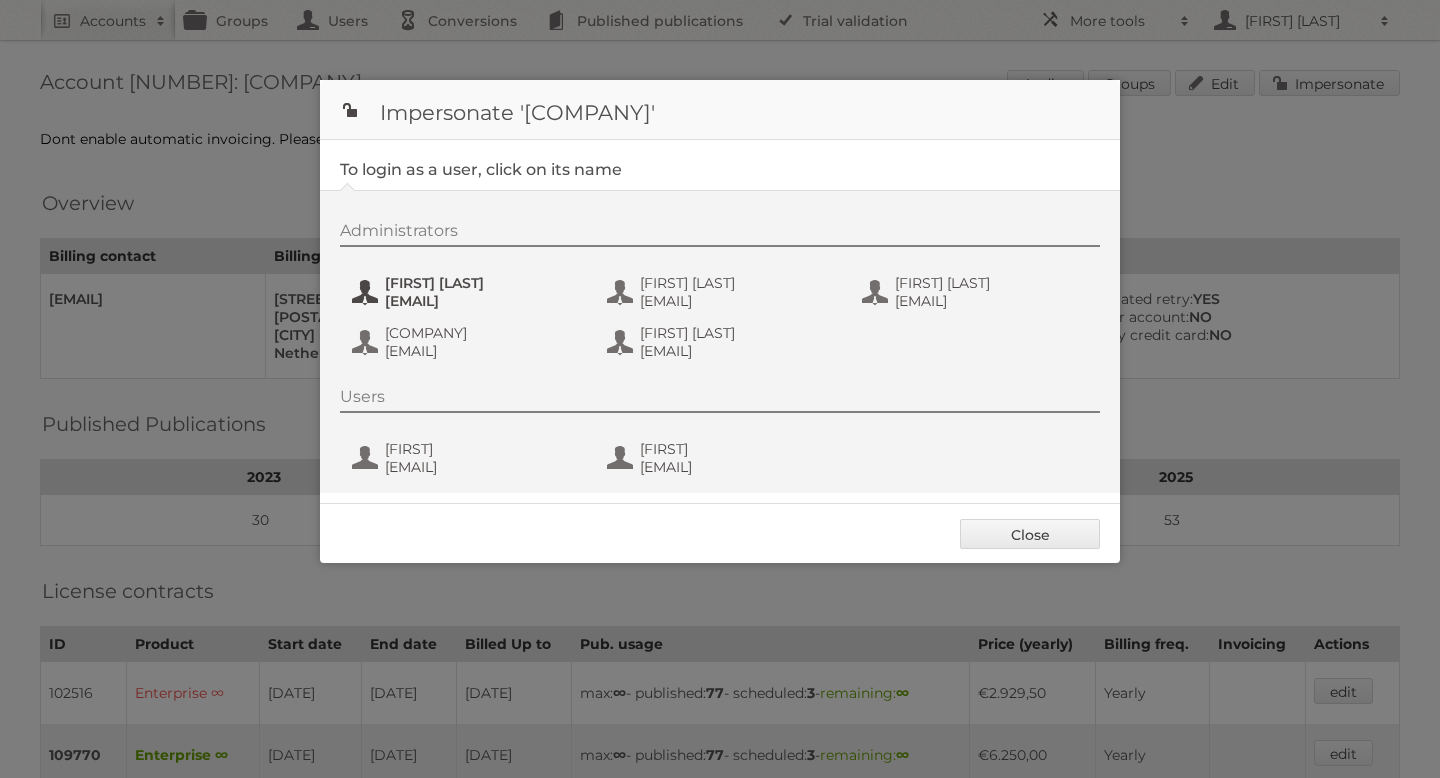click on "Camiel Wanders" at bounding box center [482, 283] 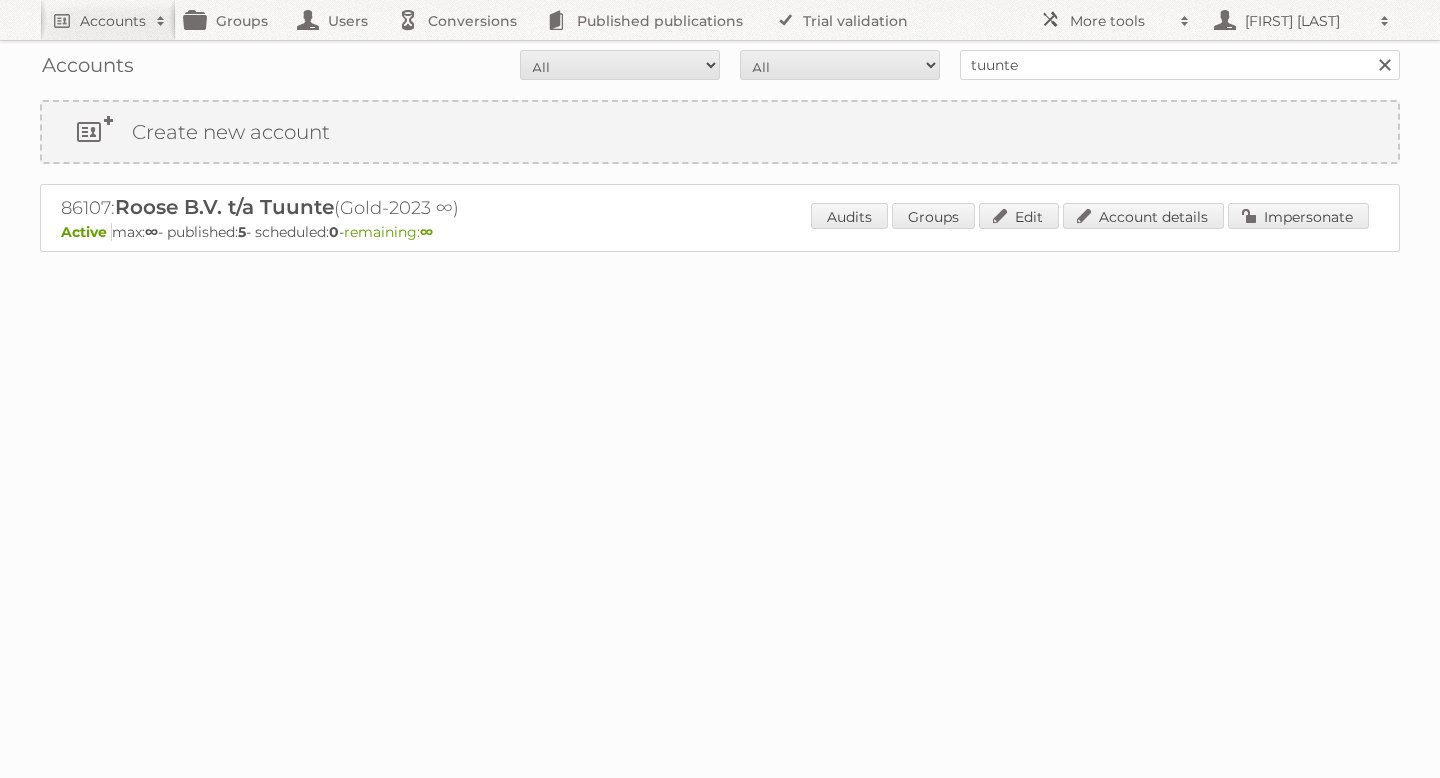 scroll, scrollTop: 0, scrollLeft: 0, axis: both 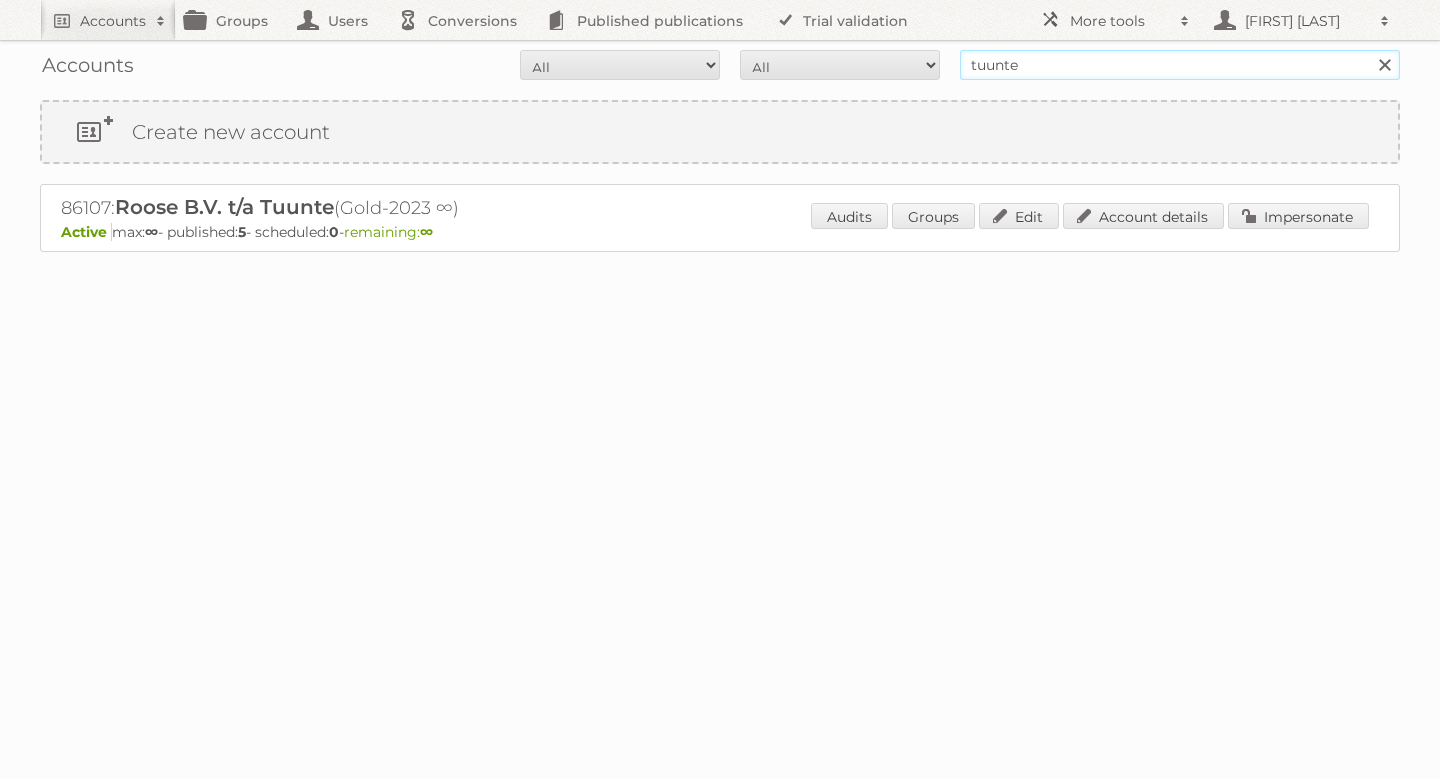 click on "tuunte" at bounding box center (1180, 65) 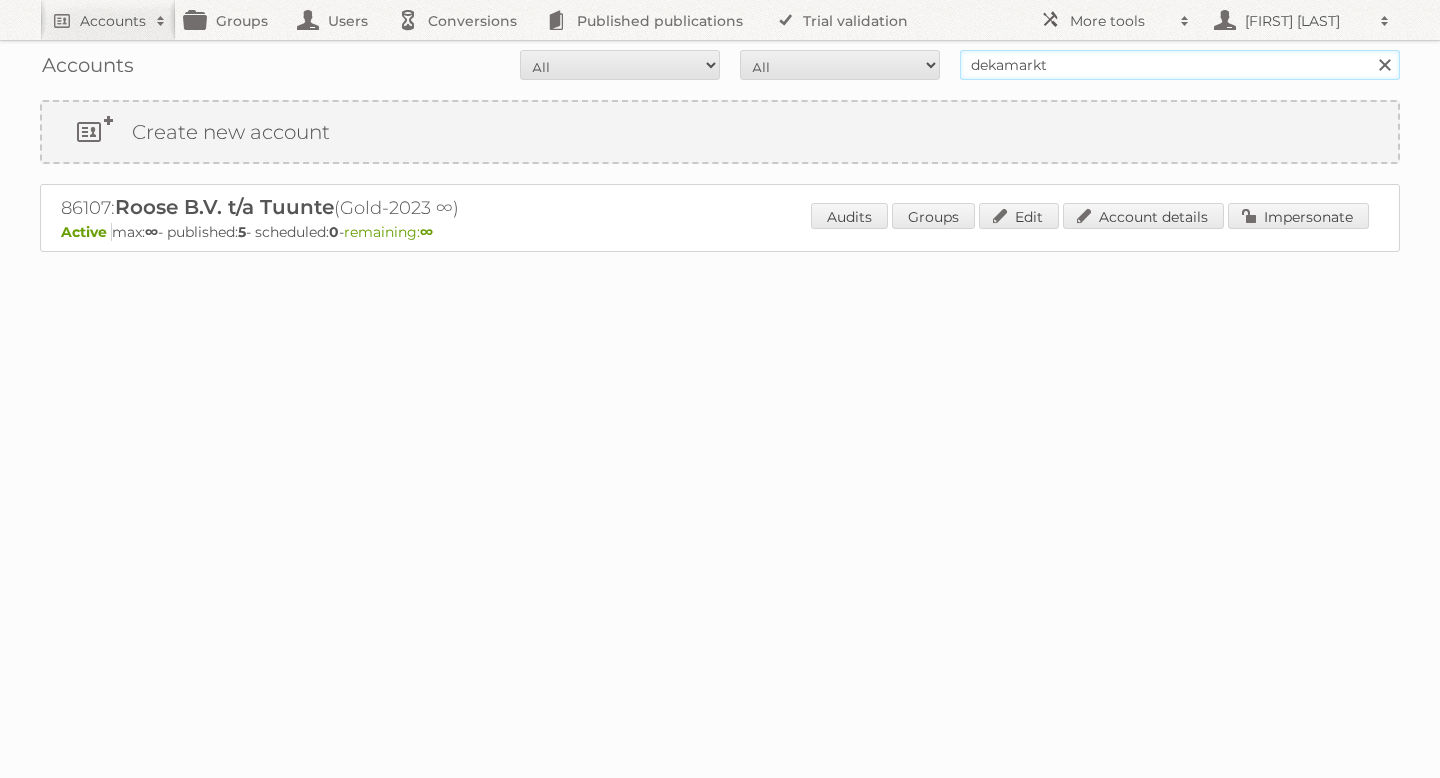 type on "dekamarkt" 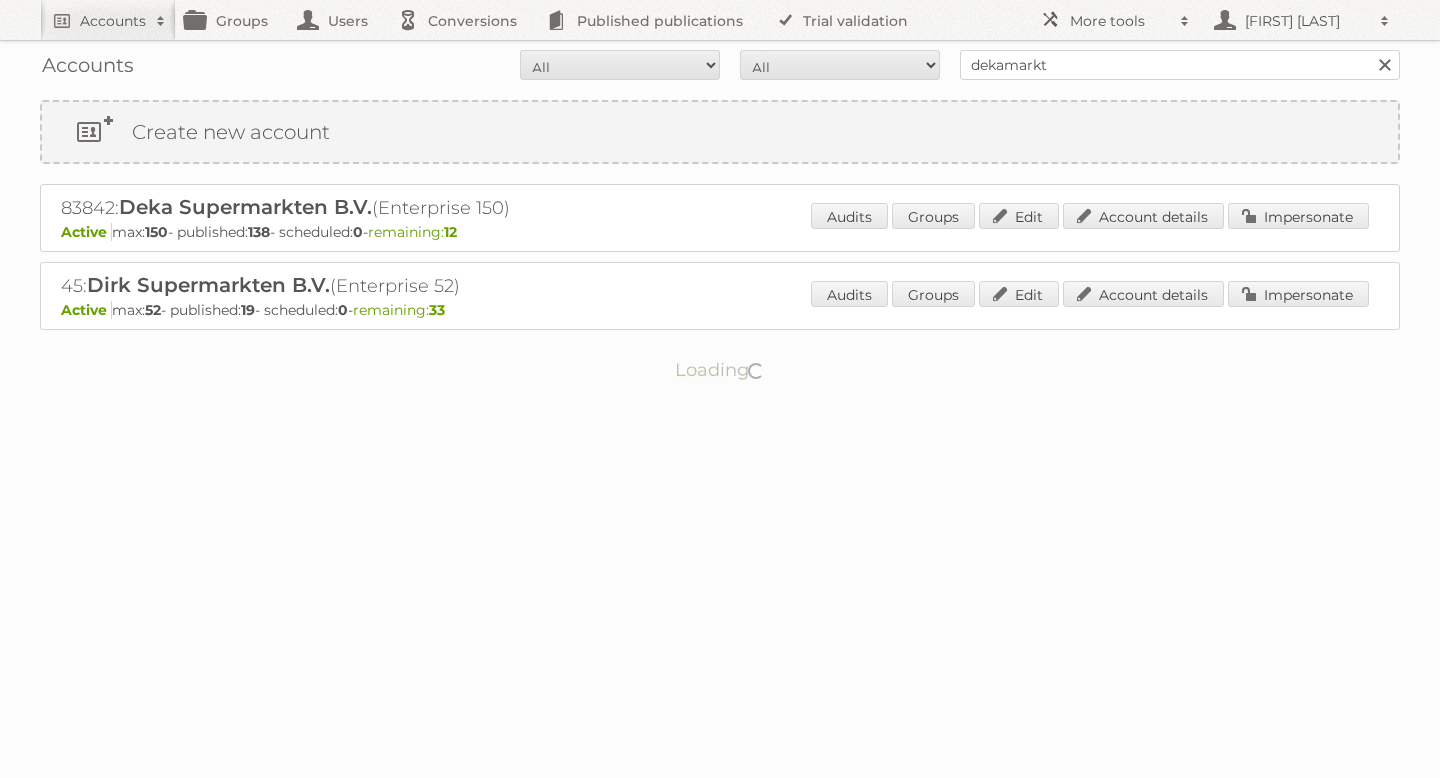 scroll, scrollTop: 0, scrollLeft: 0, axis: both 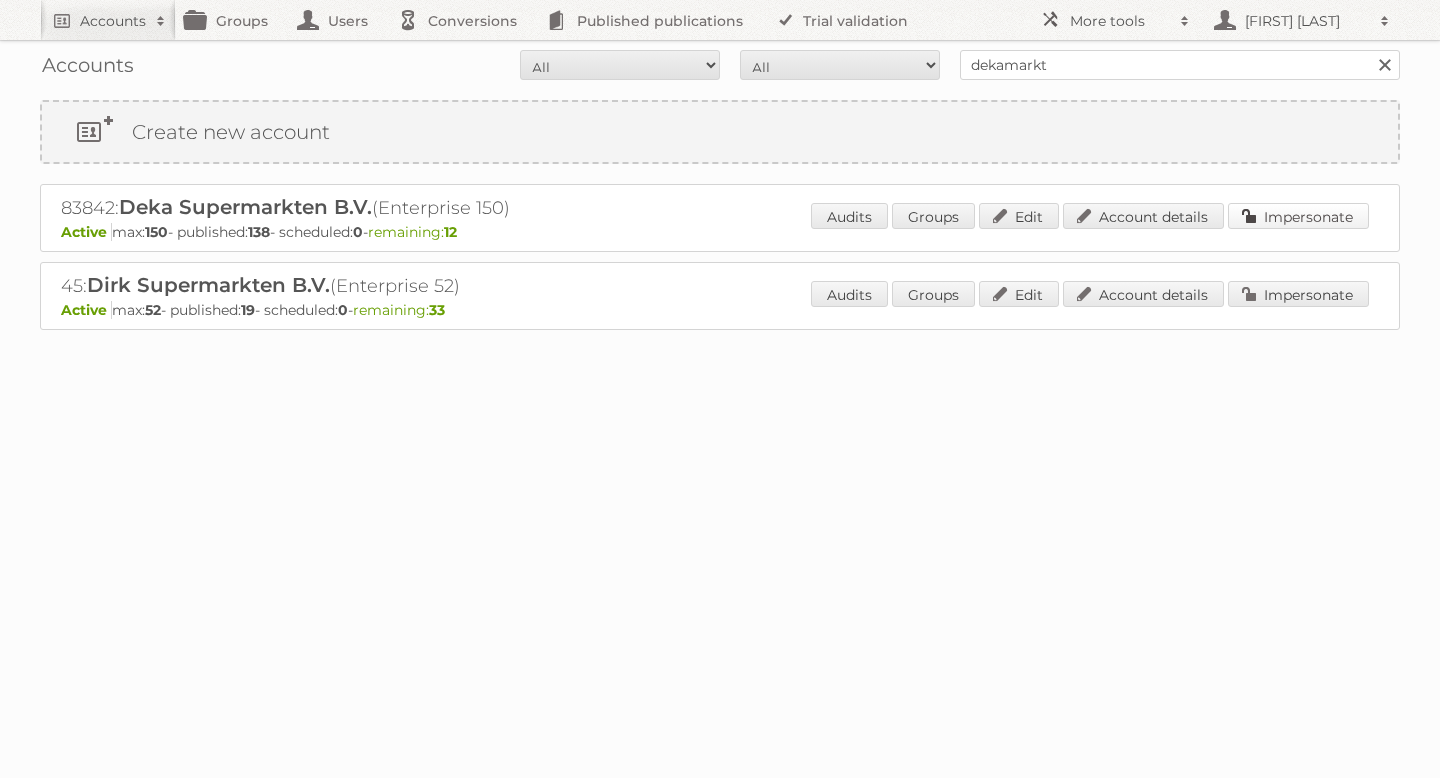 click on "Impersonate" at bounding box center (1298, 216) 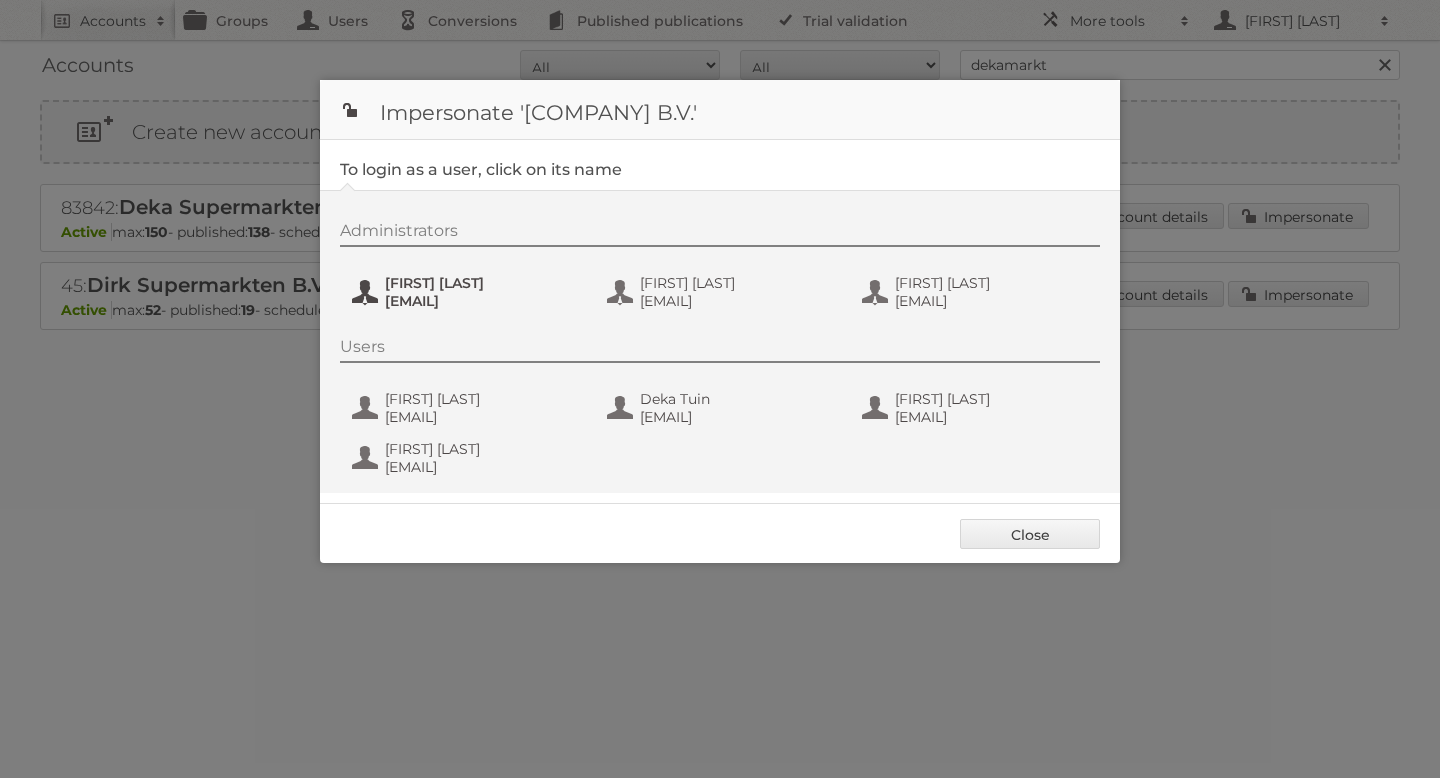 click on "dvdamme@dekamarkt.nl" at bounding box center (482, 301) 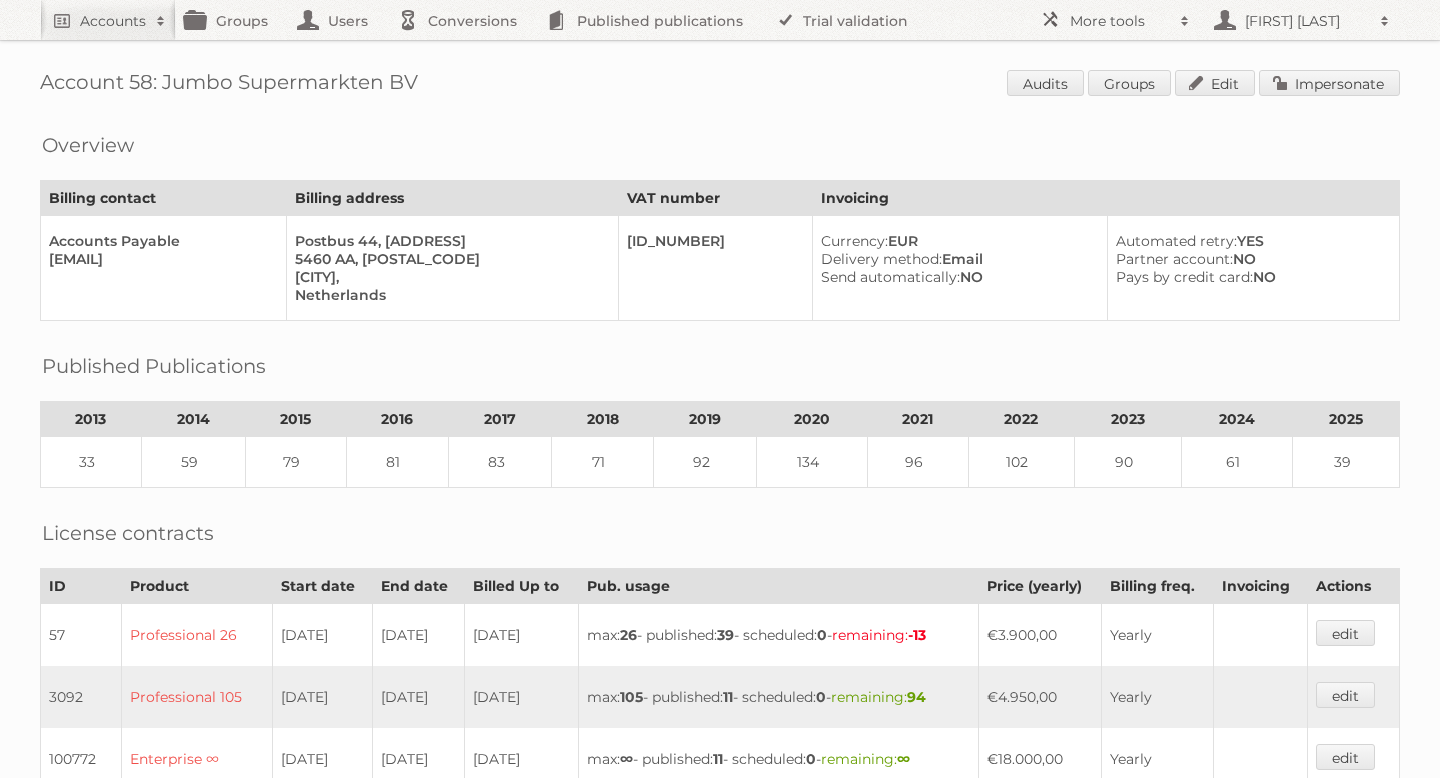 scroll, scrollTop: 0, scrollLeft: 0, axis: both 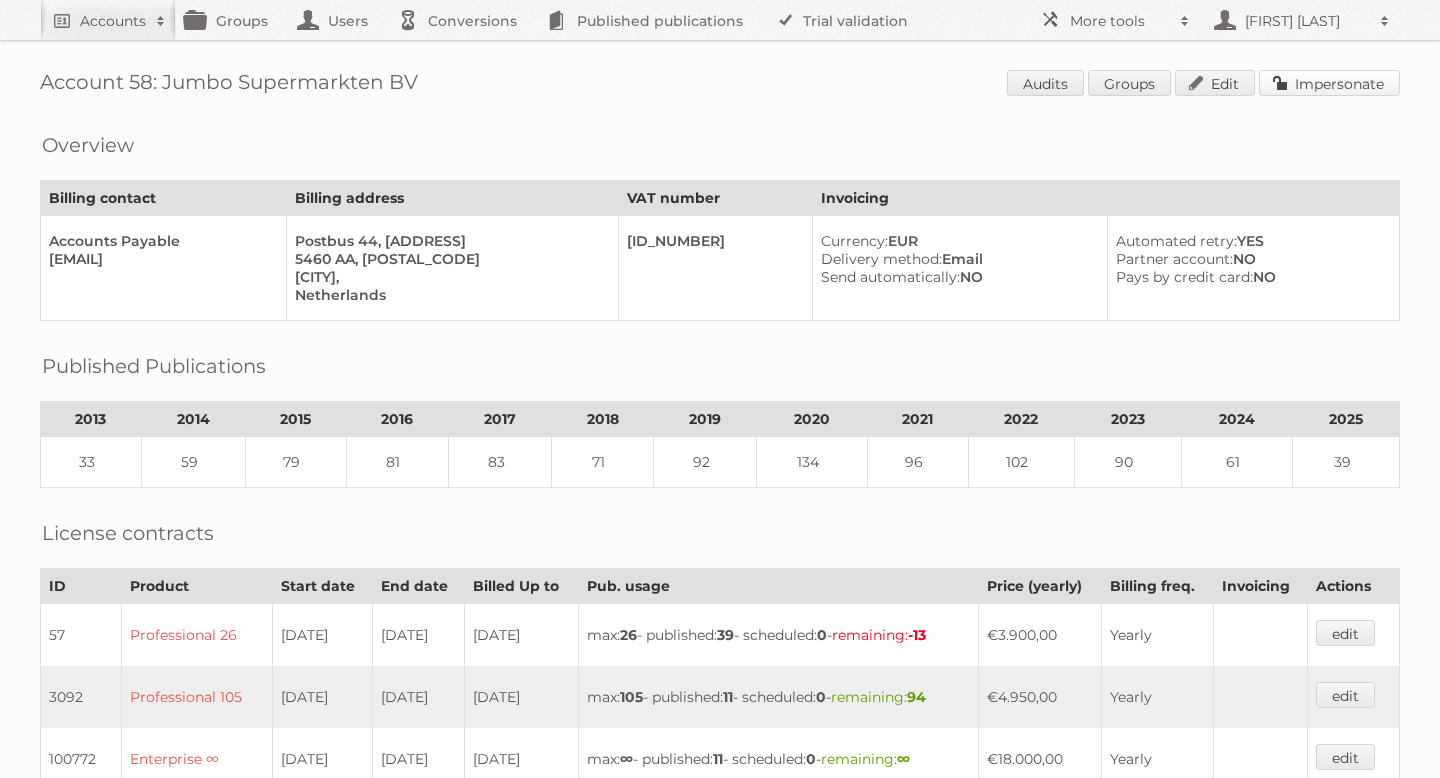 click on "Impersonate" at bounding box center (1329, 83) 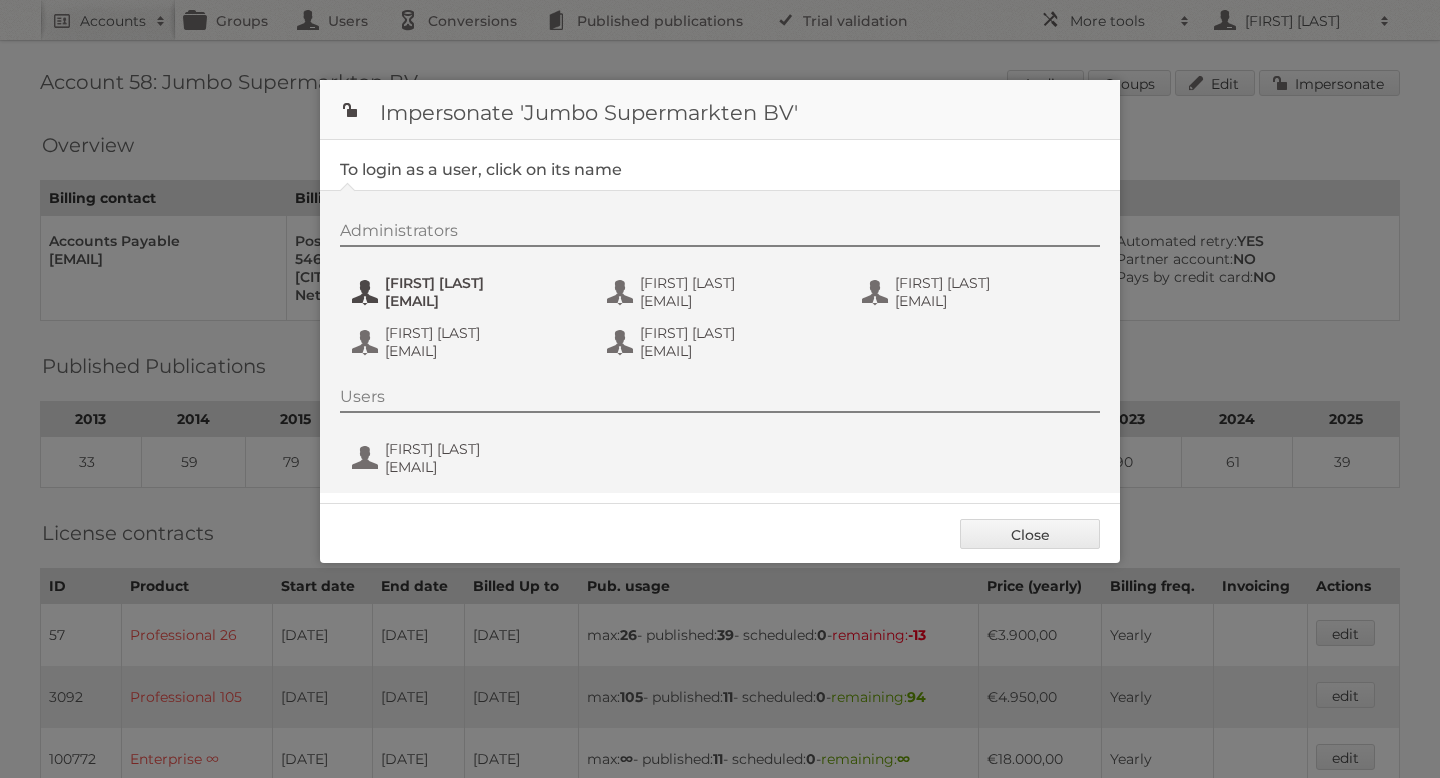 click on "anneke.vogels-vaneijk@jumbosupermarkten.nl" at bounding box center [482, 301] 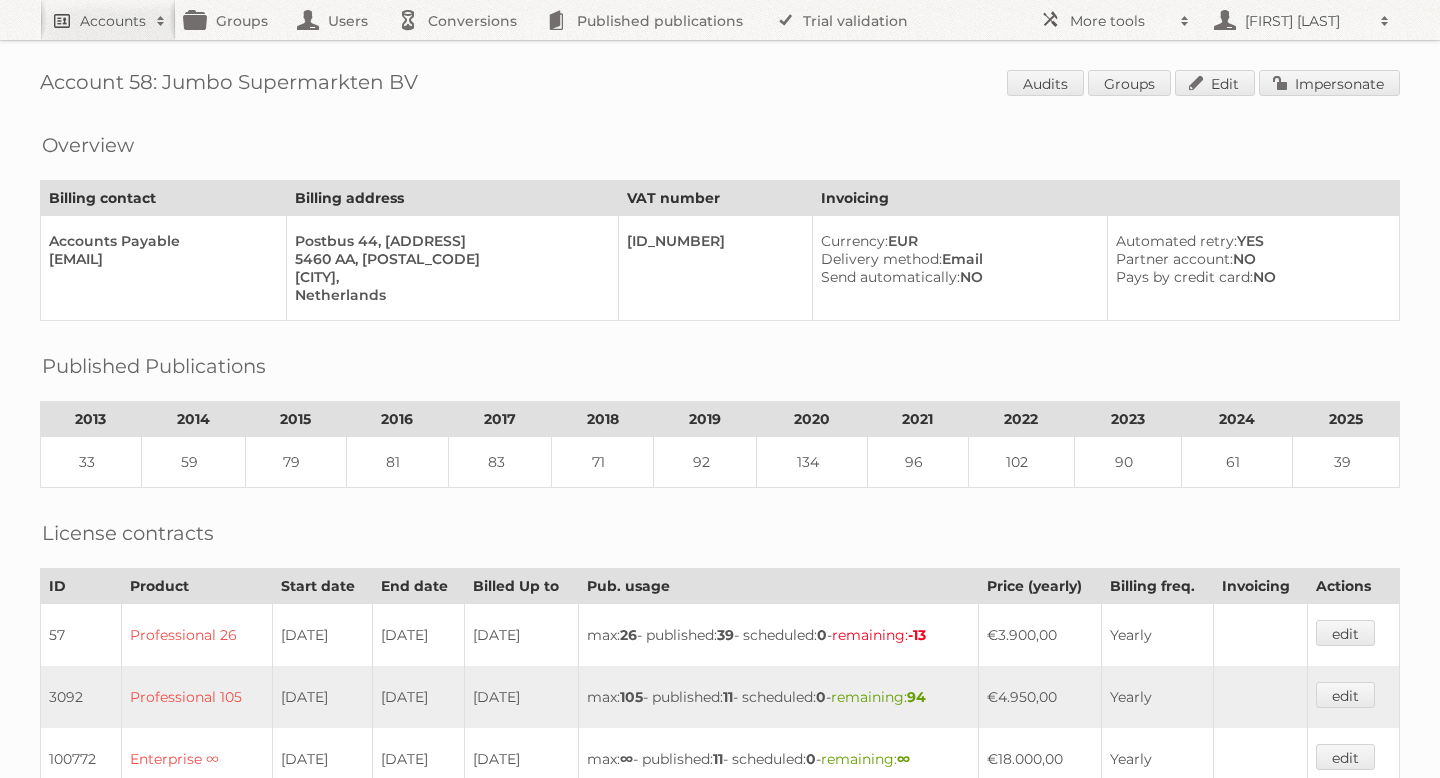 click on "Accounts" at bounding box center [113, 21] 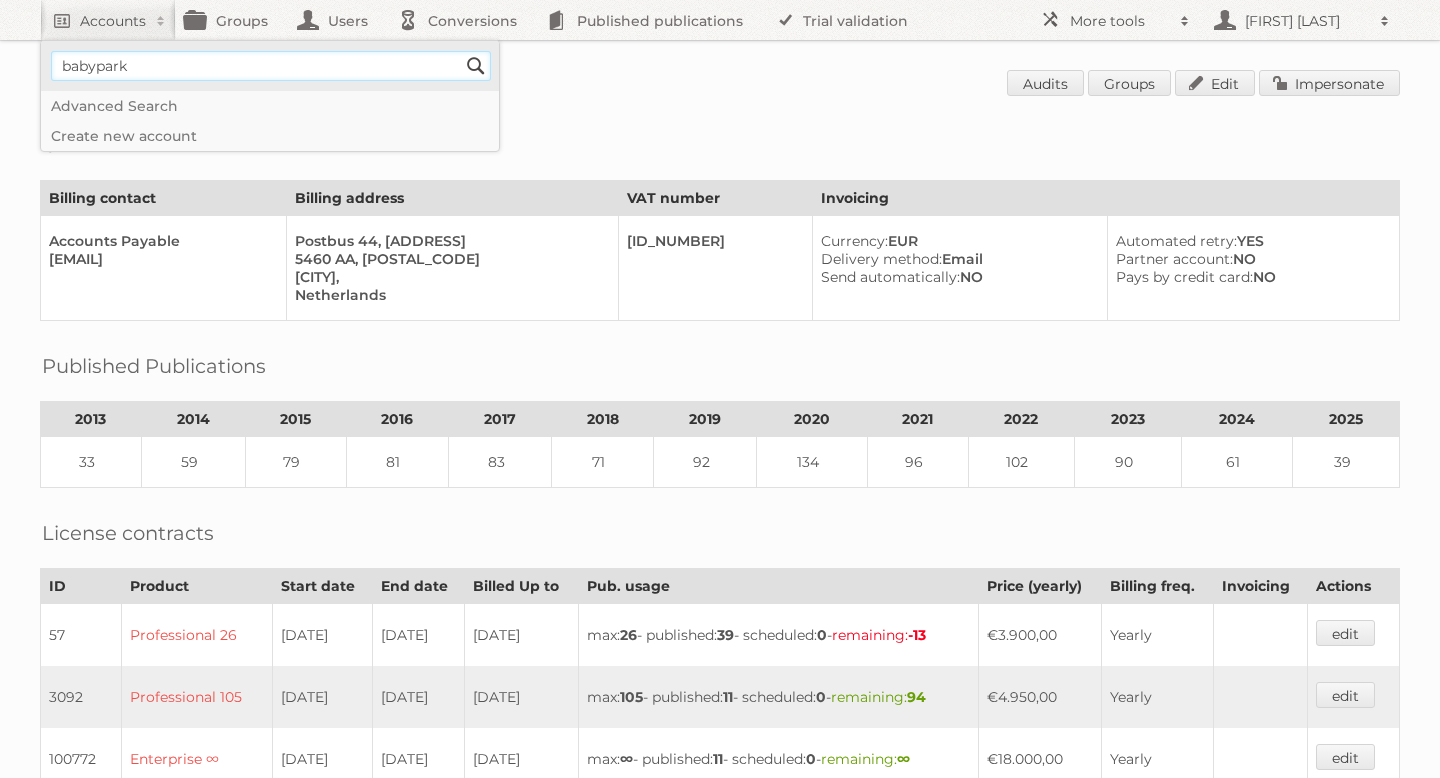 type on "babypark" 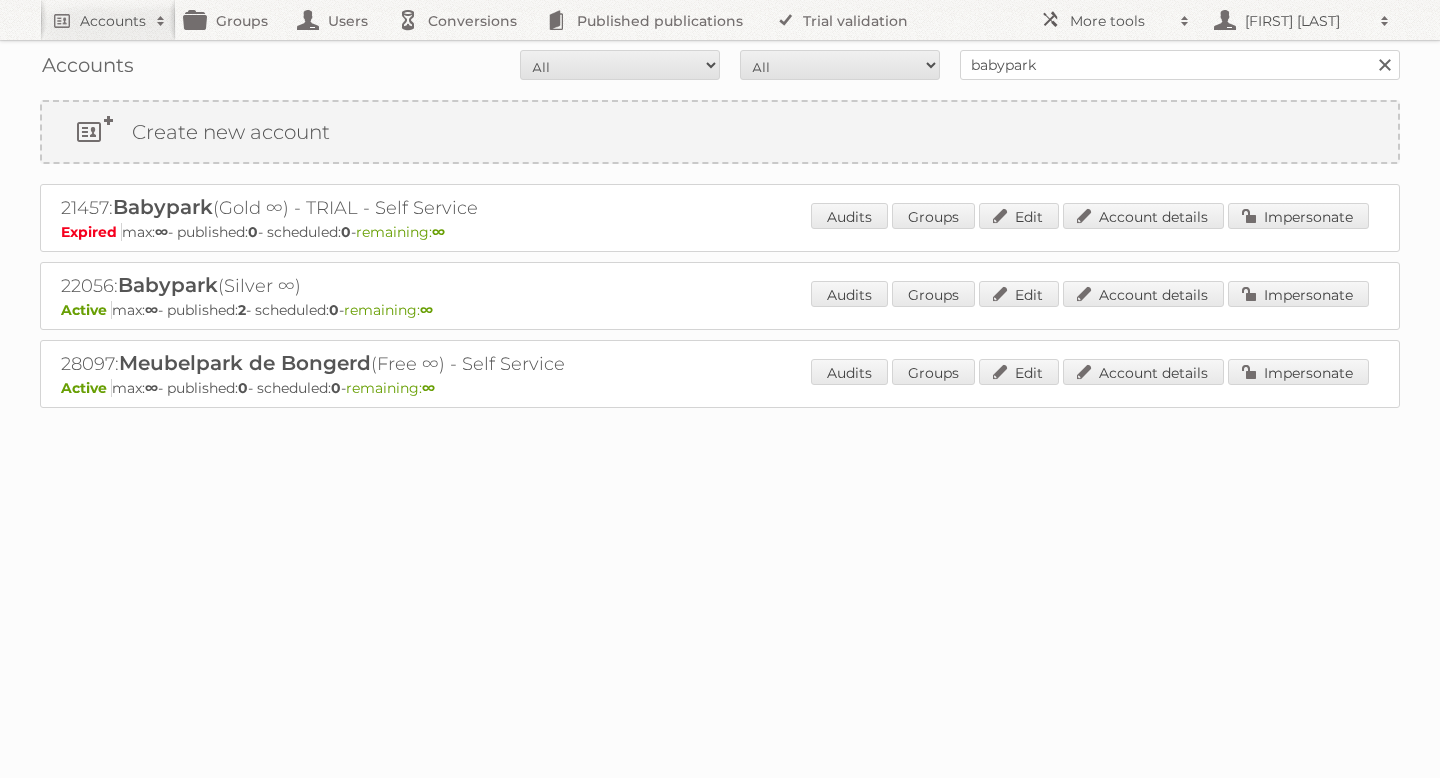 scroll, scrollTop: 0, scrollLeft: 0, axis: both 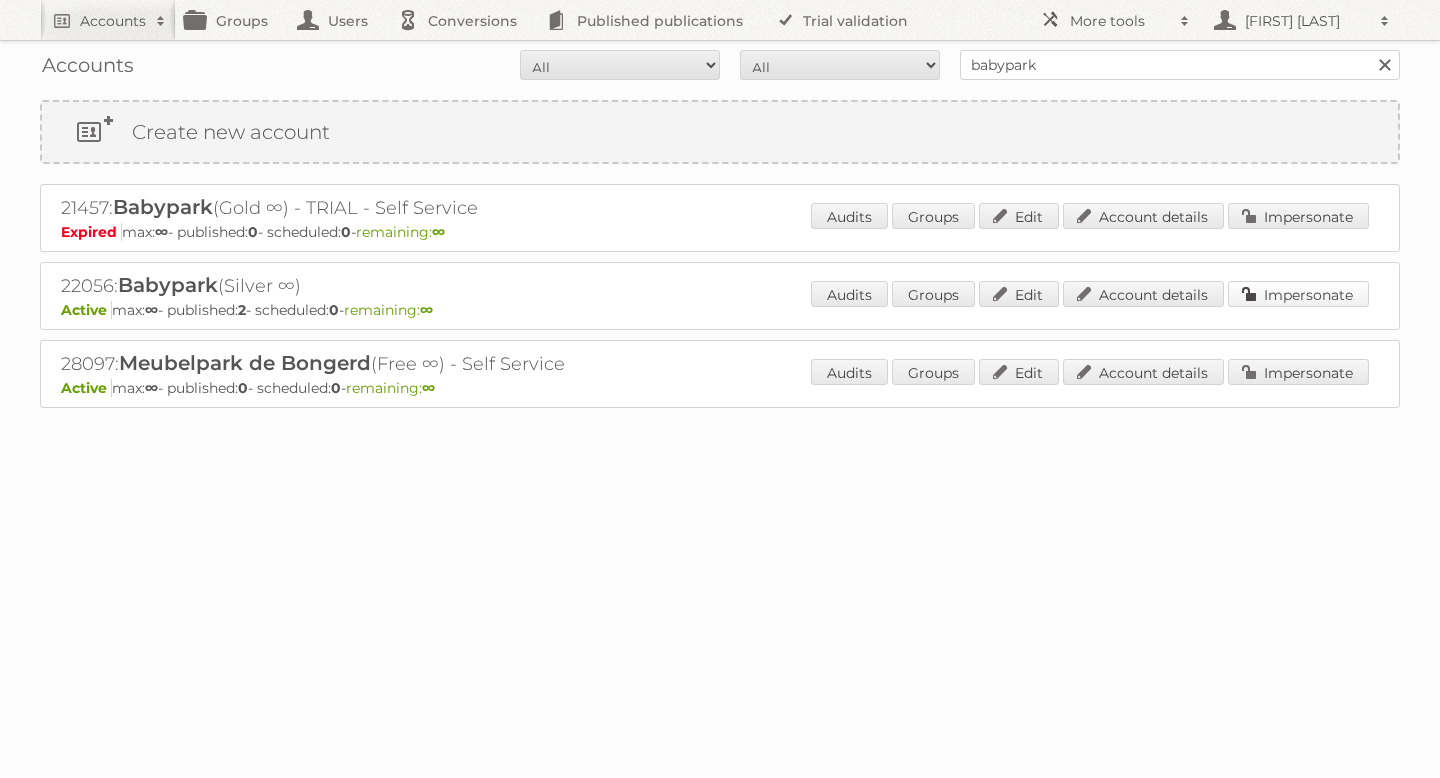 click on "Impersonate" at bounding box center (1298, 294) 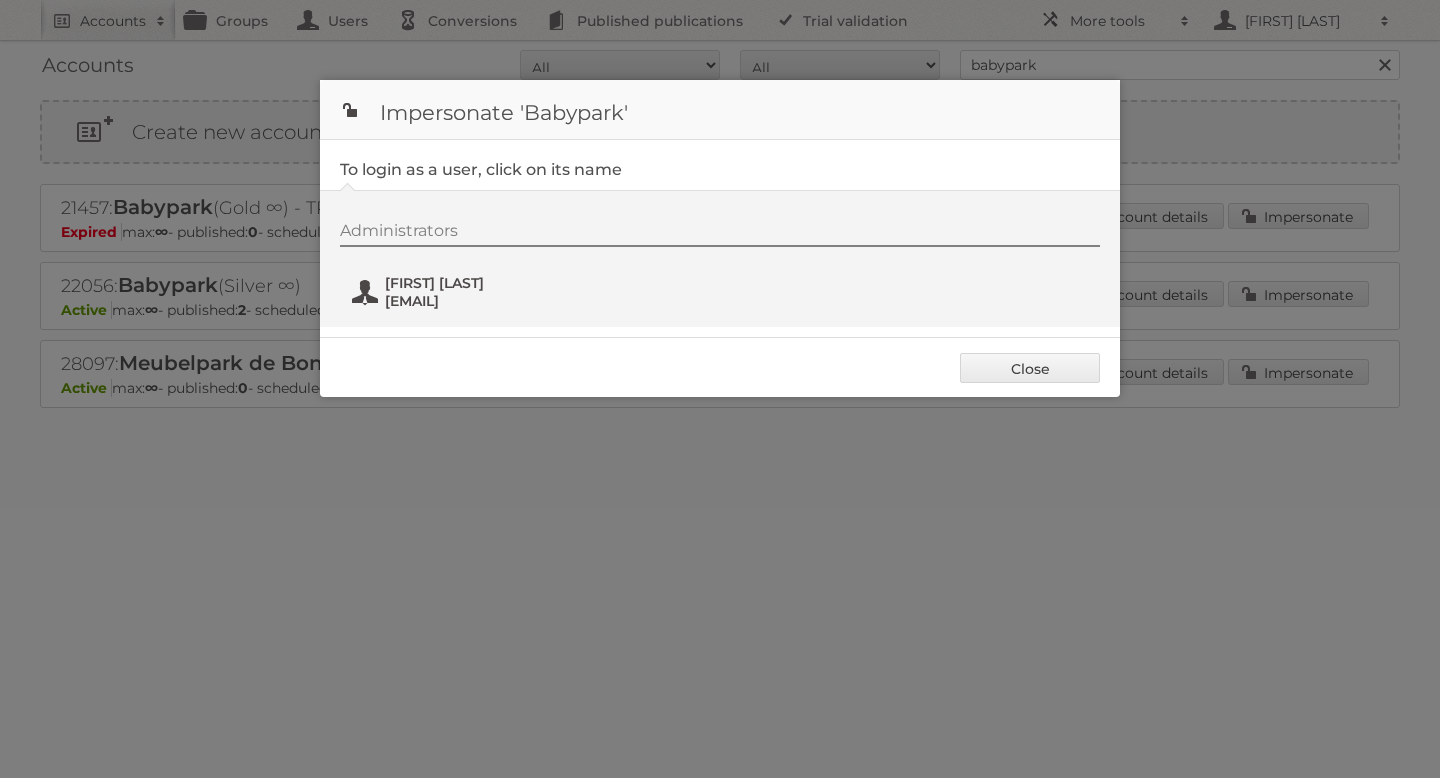 click on "[EMAIL]" at bounding box center [482, 301] 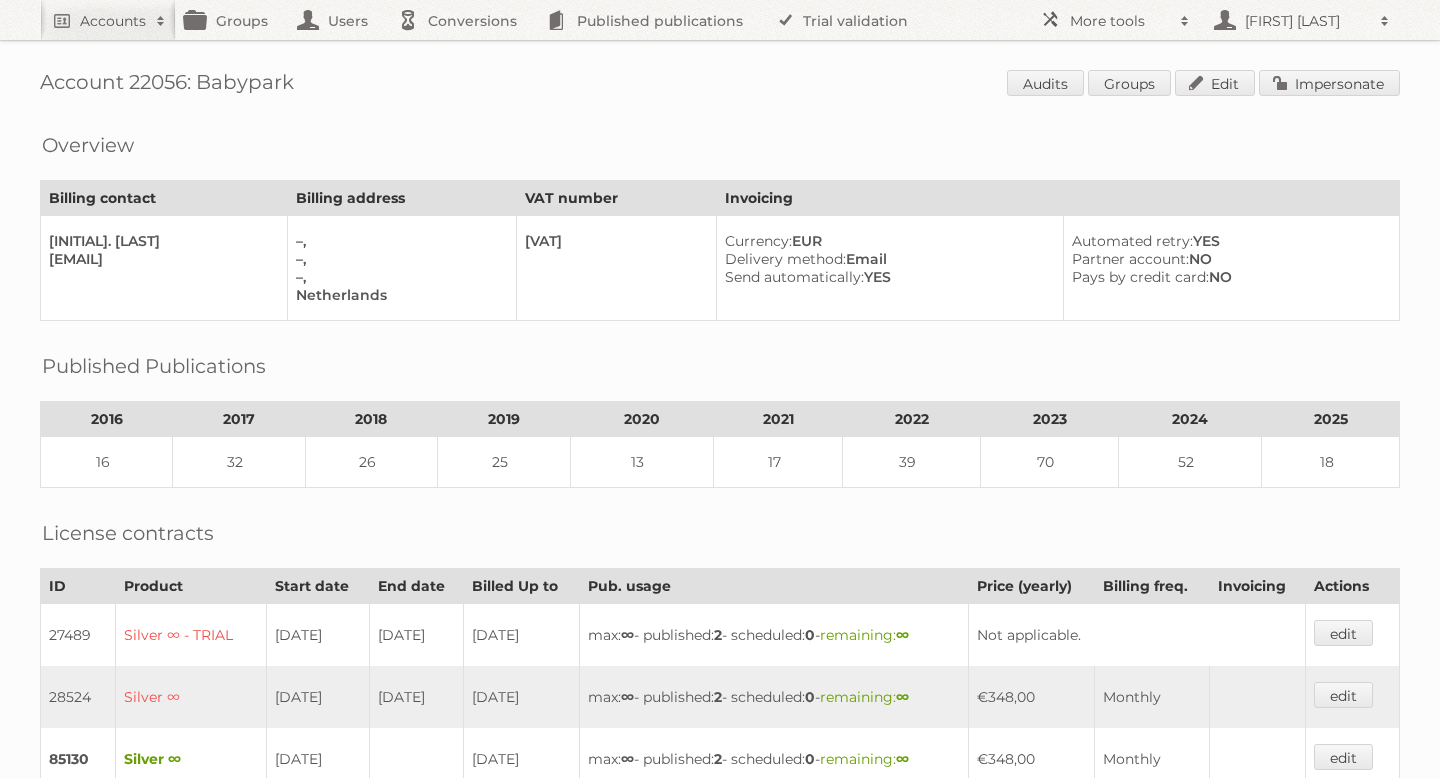 scroll, scrollTop: 0, scrollLeft: 0, axis: both 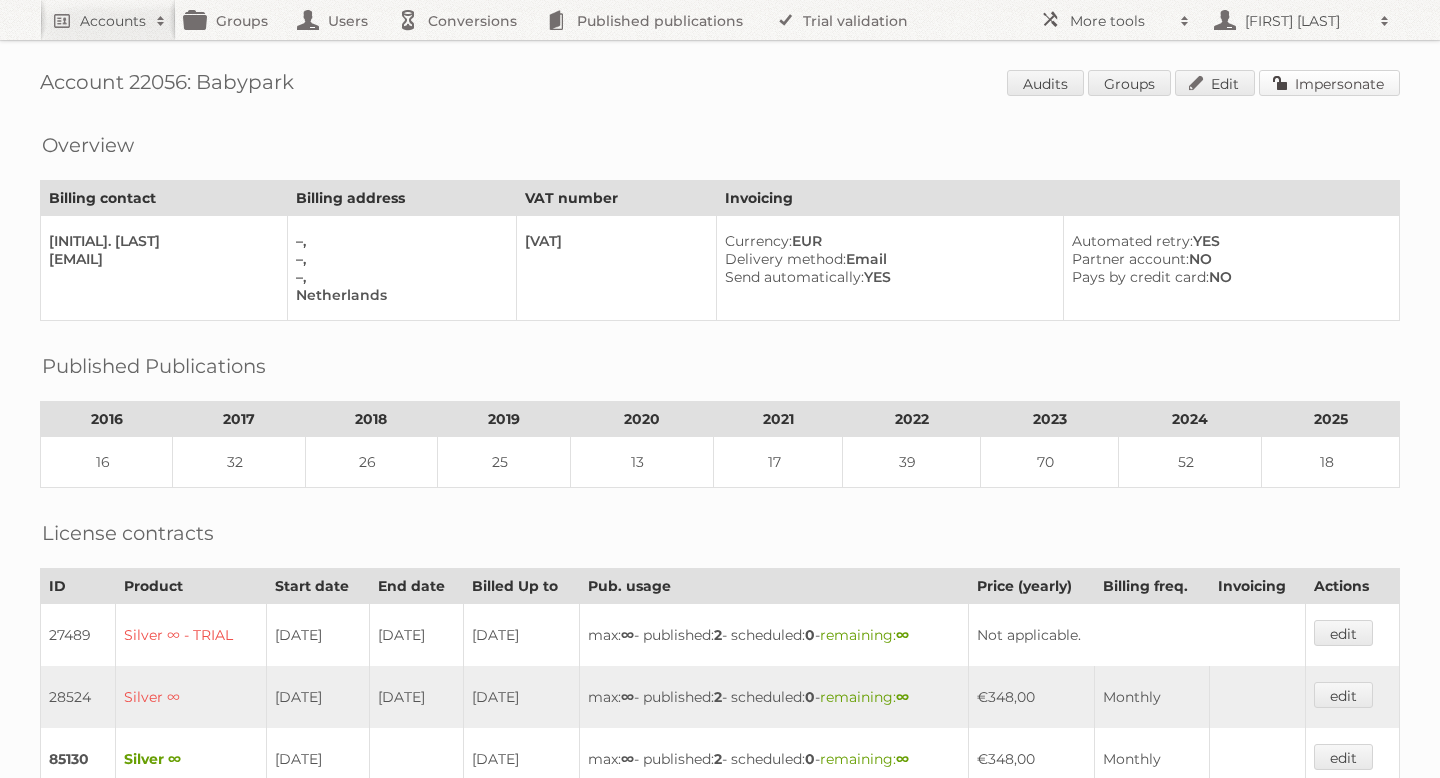 click on "Impersonate" at bounding box center (1329, 83) 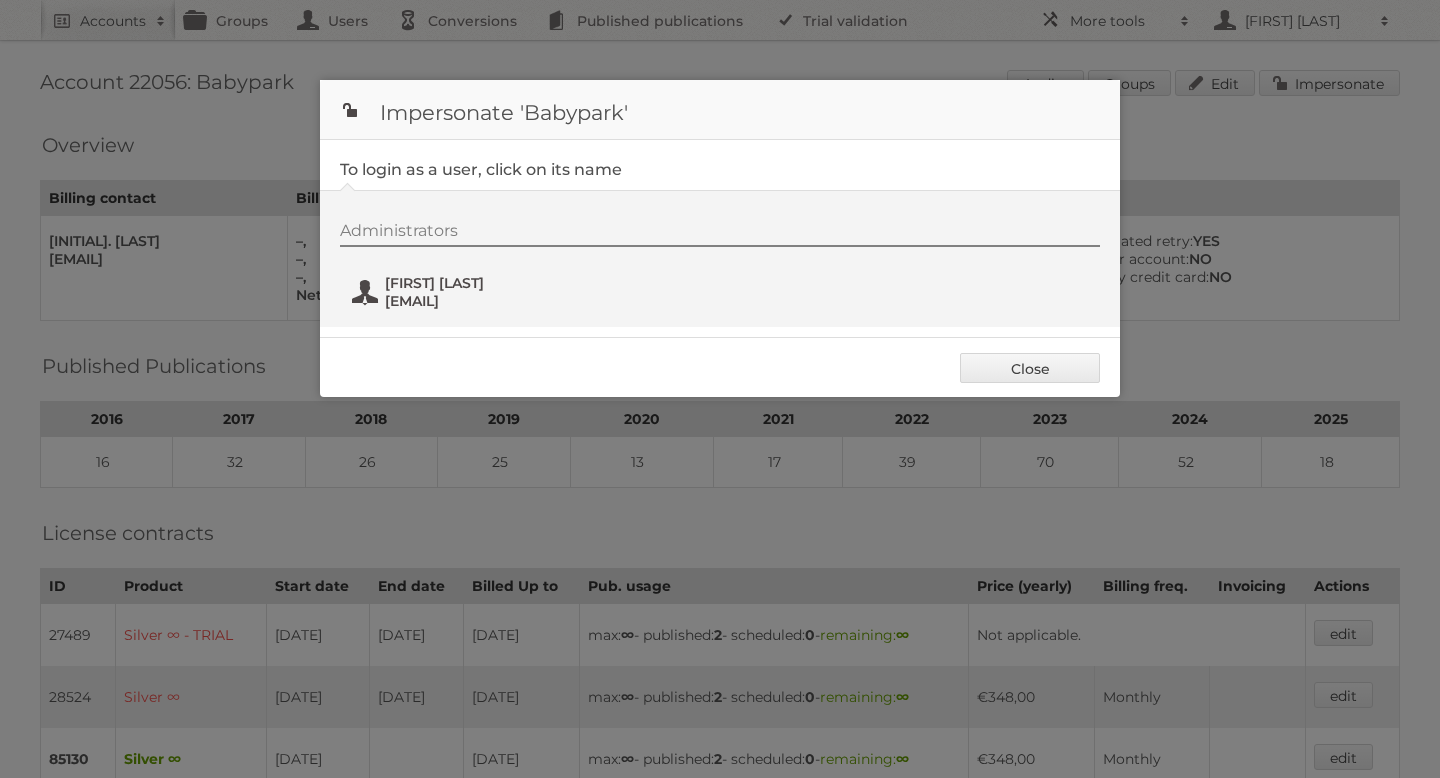 click on "[FIRST] [LAST]" at bounding box center [482, 283] 